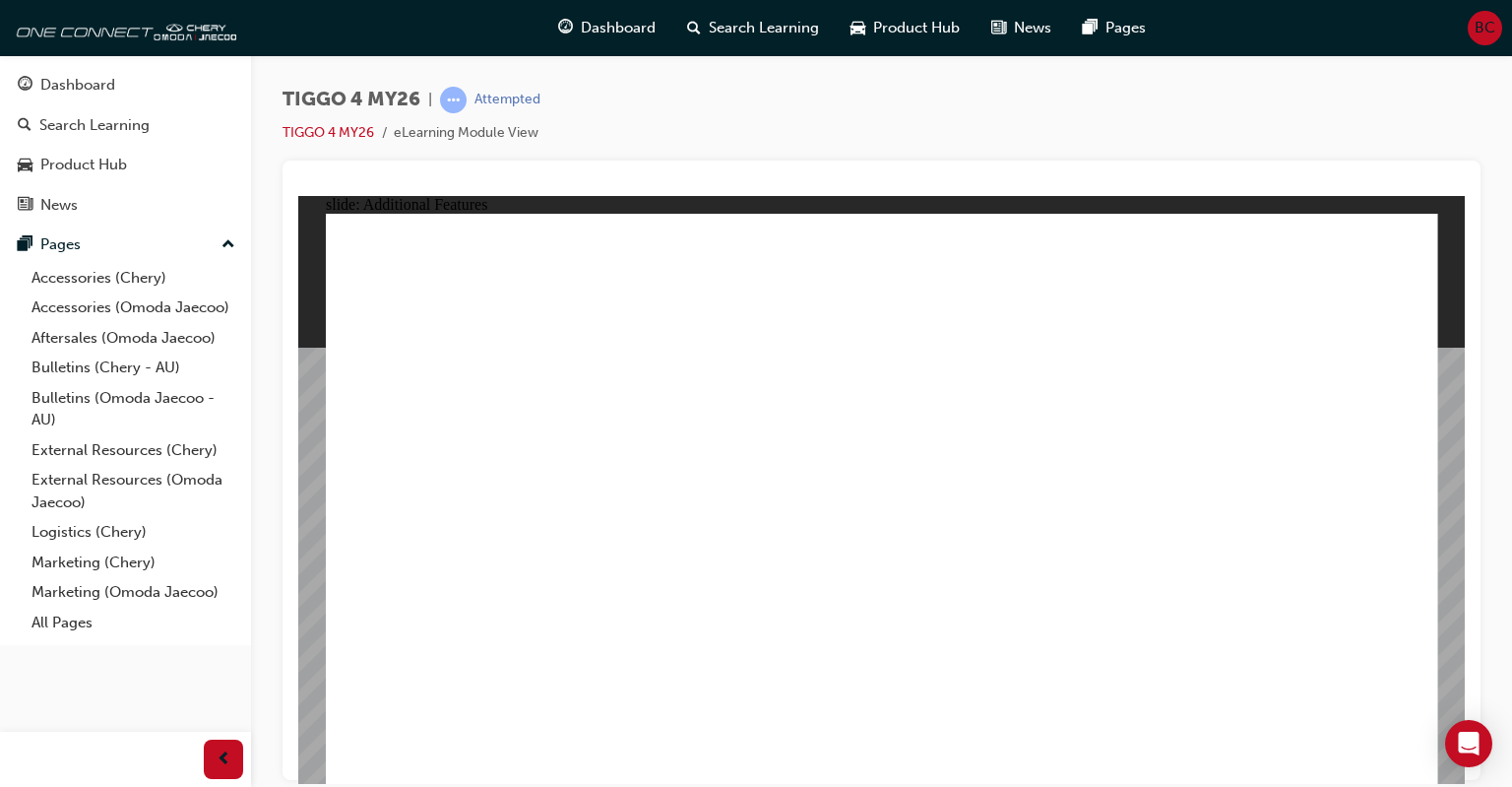 scroll, scrollTop: 0, scrollLeft: 0, axis: both 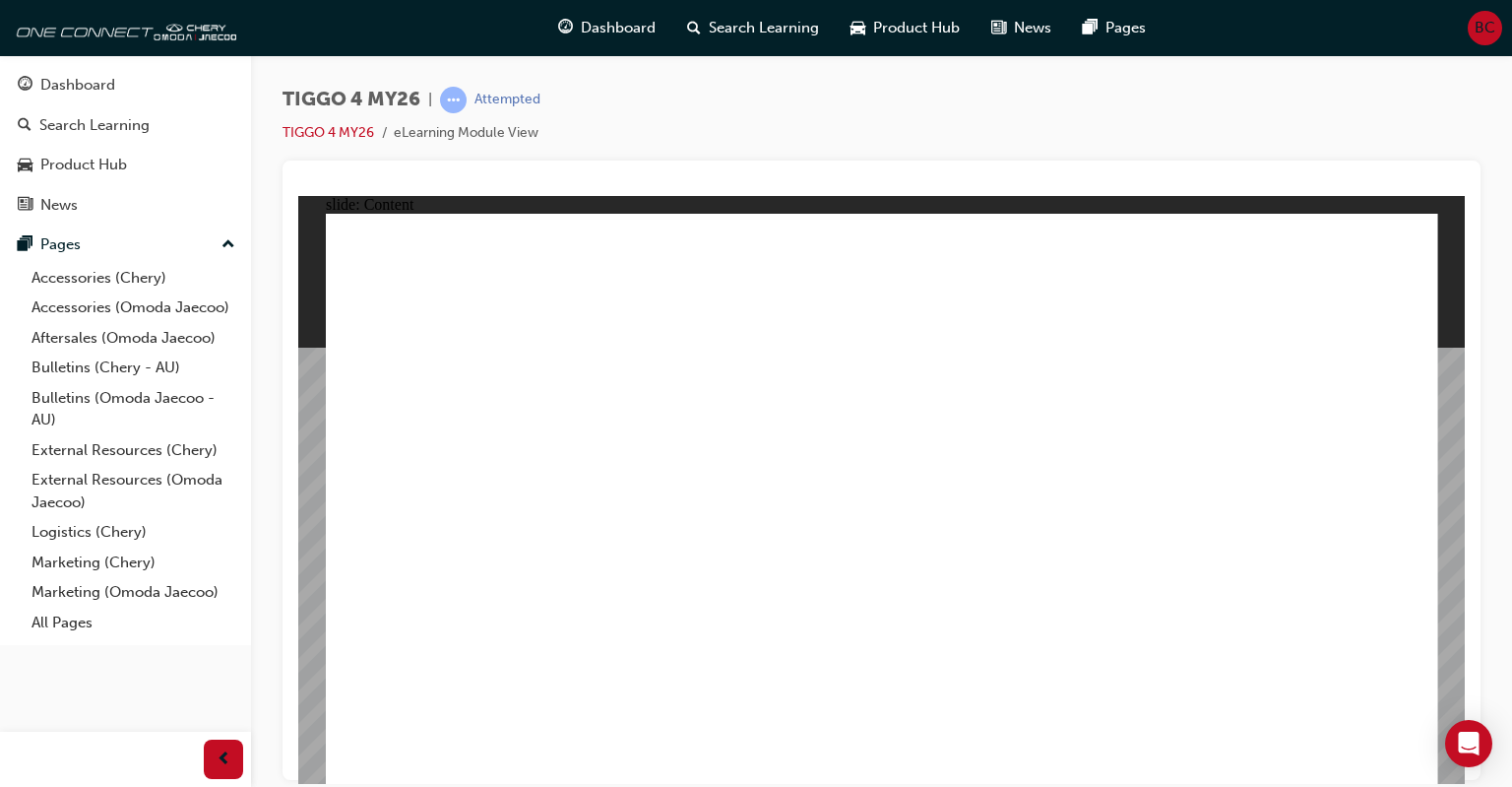 click 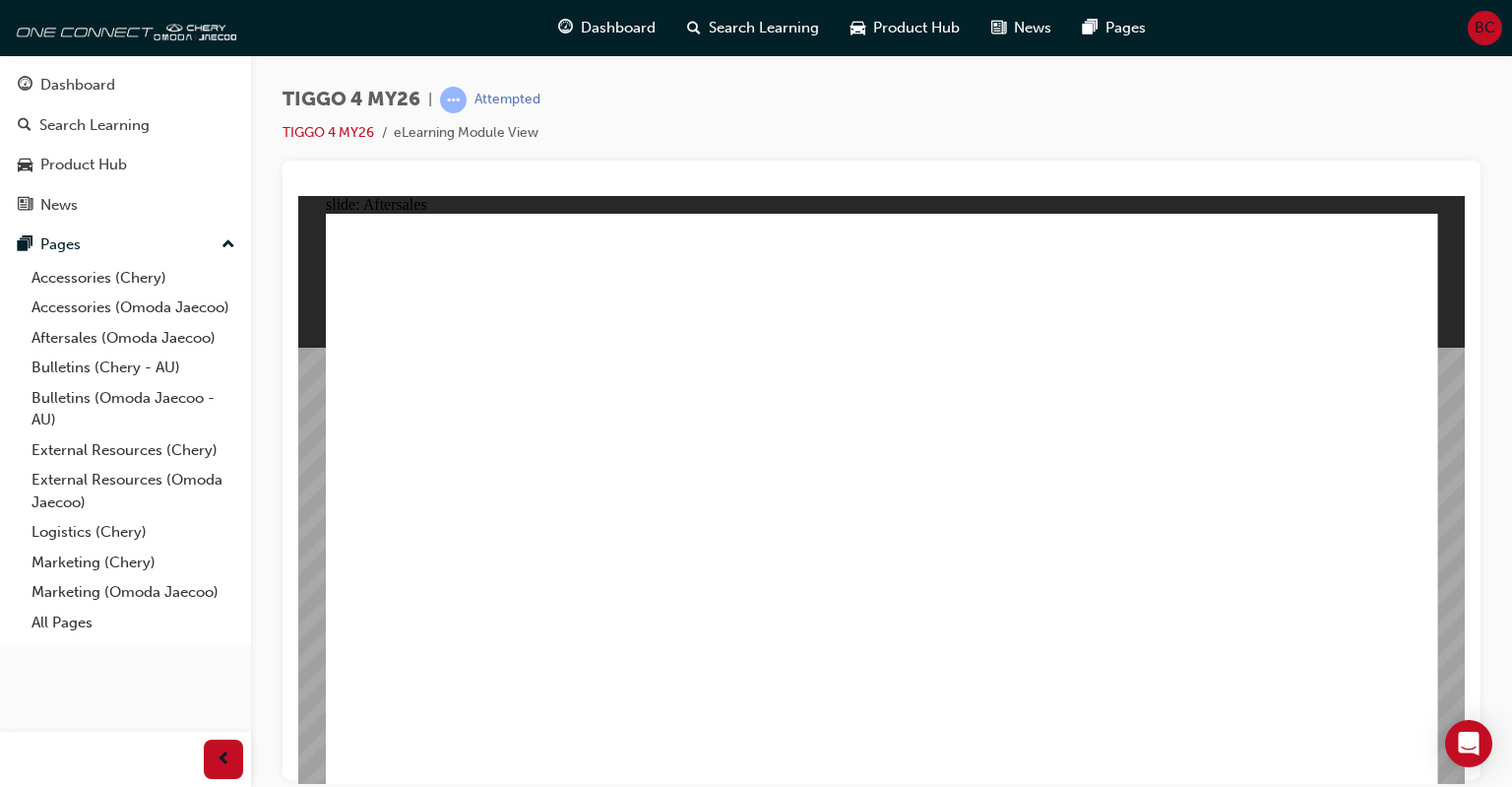 click 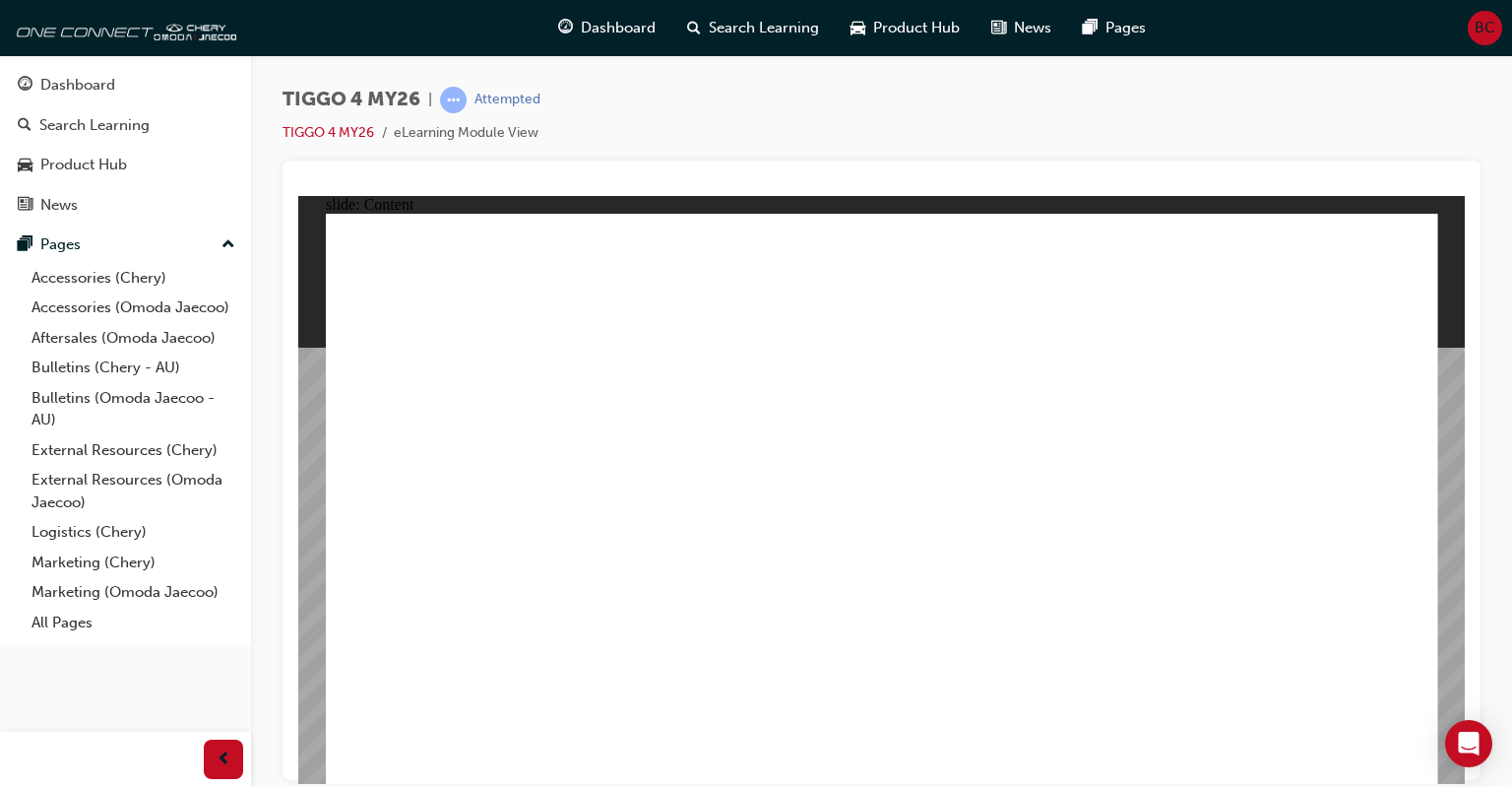 click 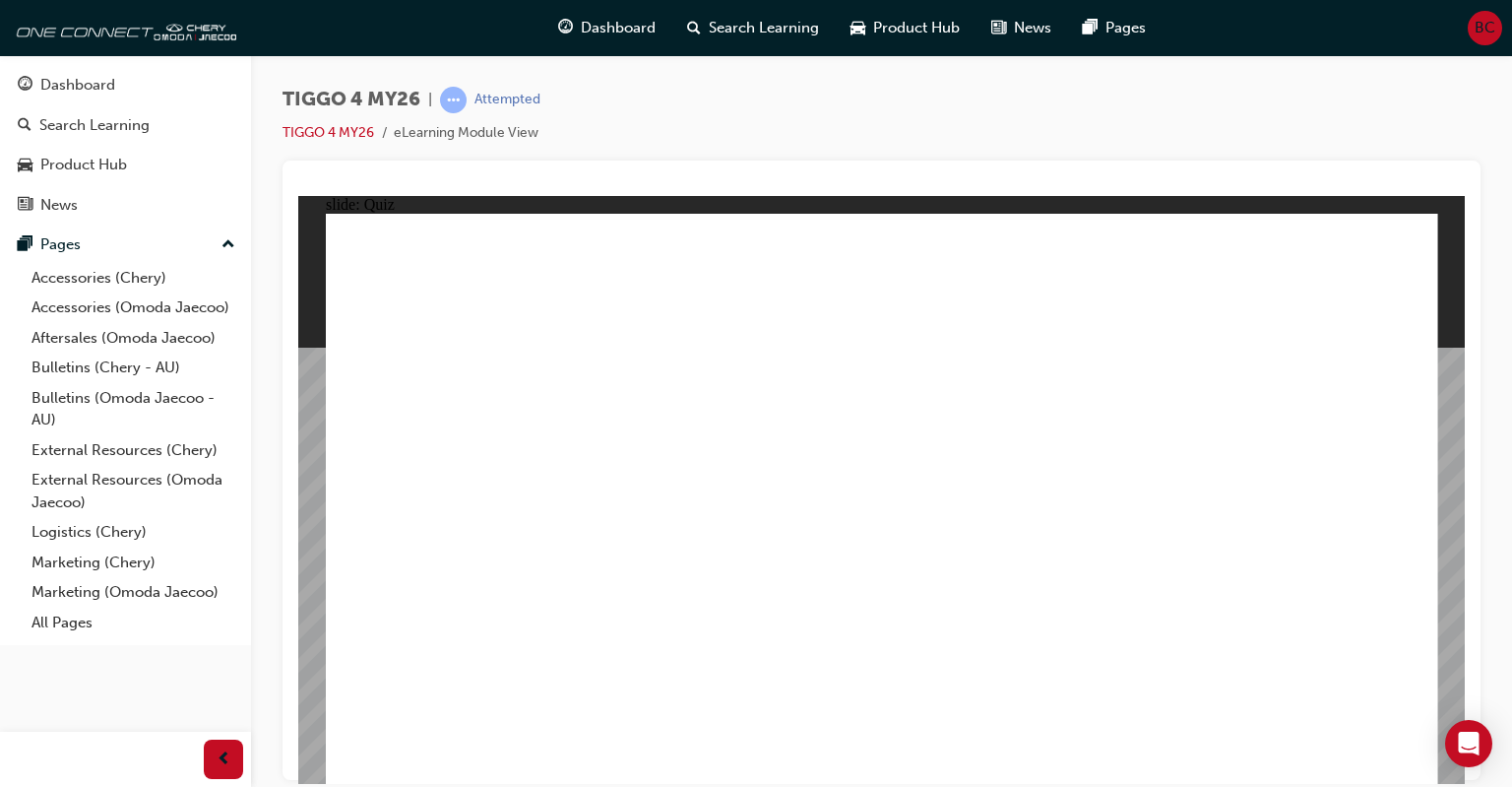 click 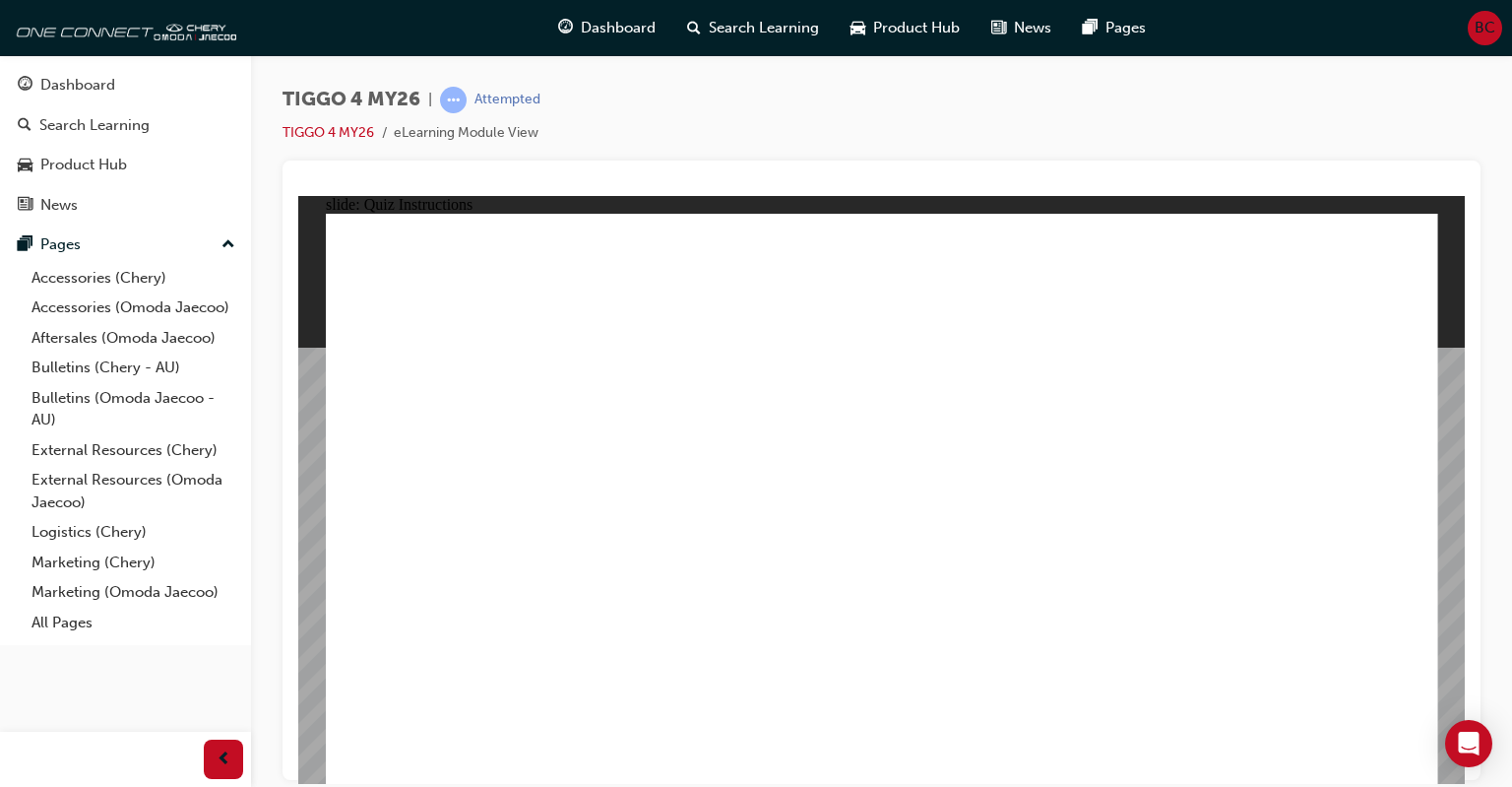 click 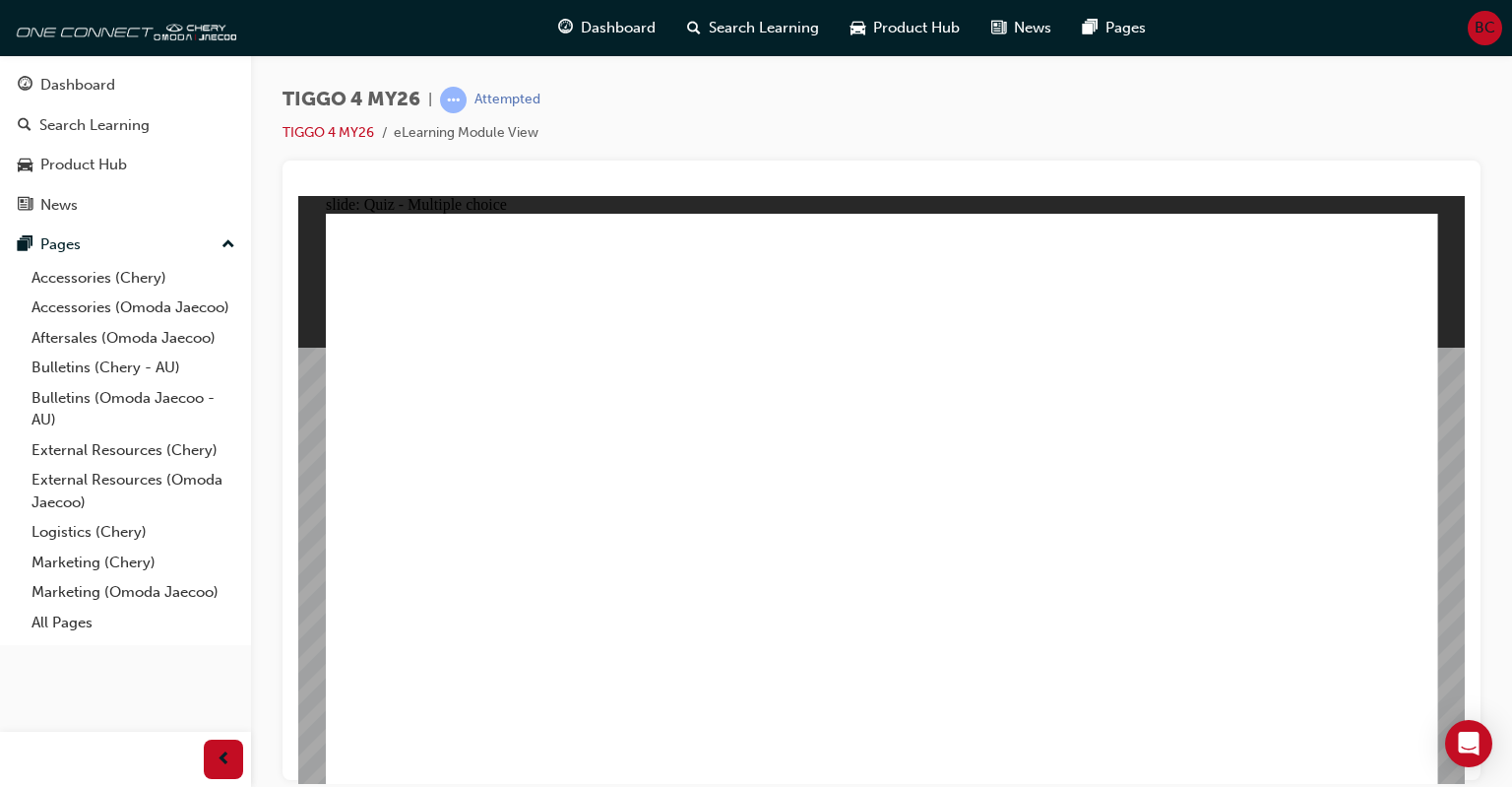 click 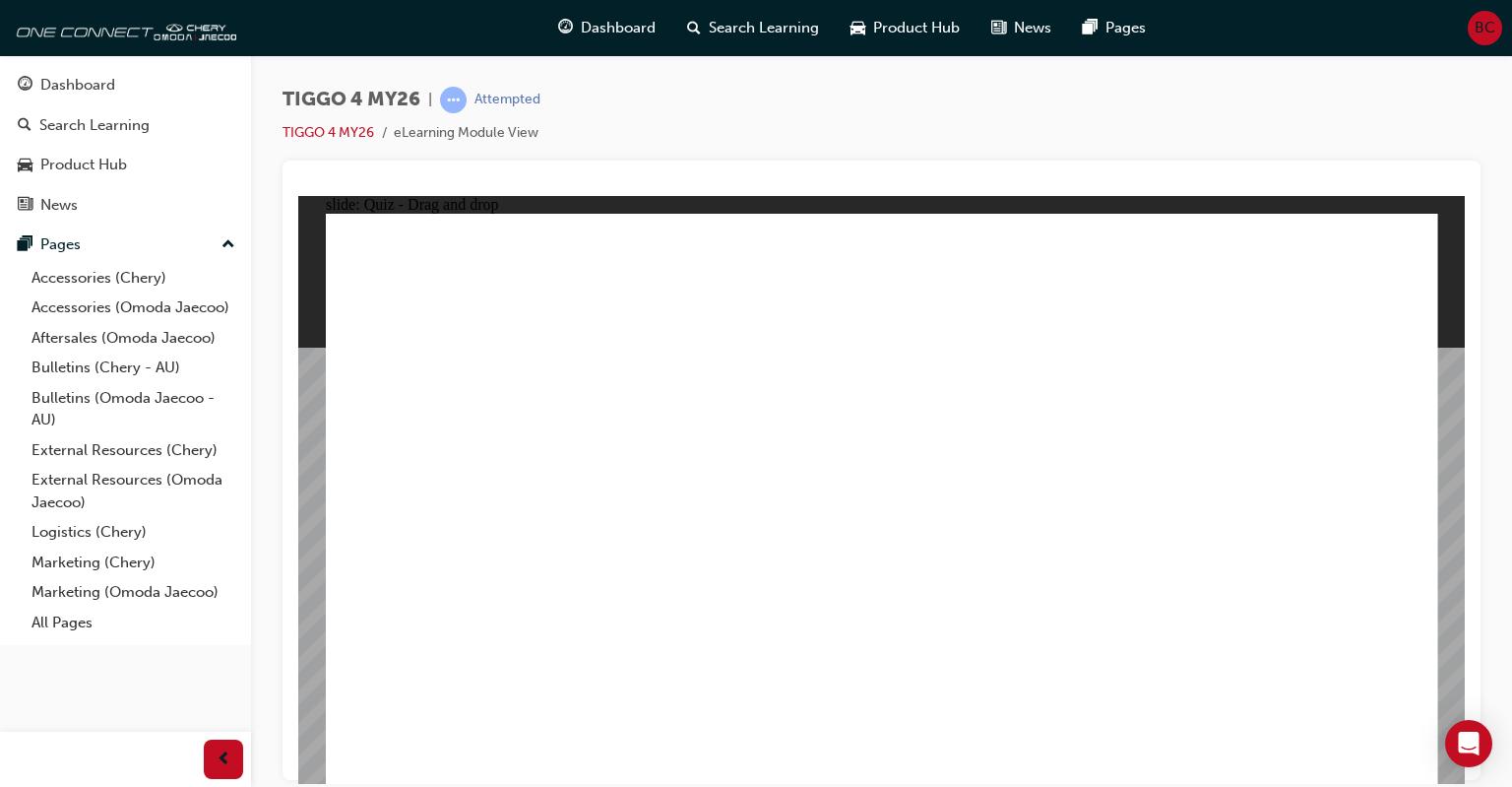 drag, startPoint x: 503, startPoint y: 411, endPoint x: 912, endPoint y: 629, distance: 463.4706 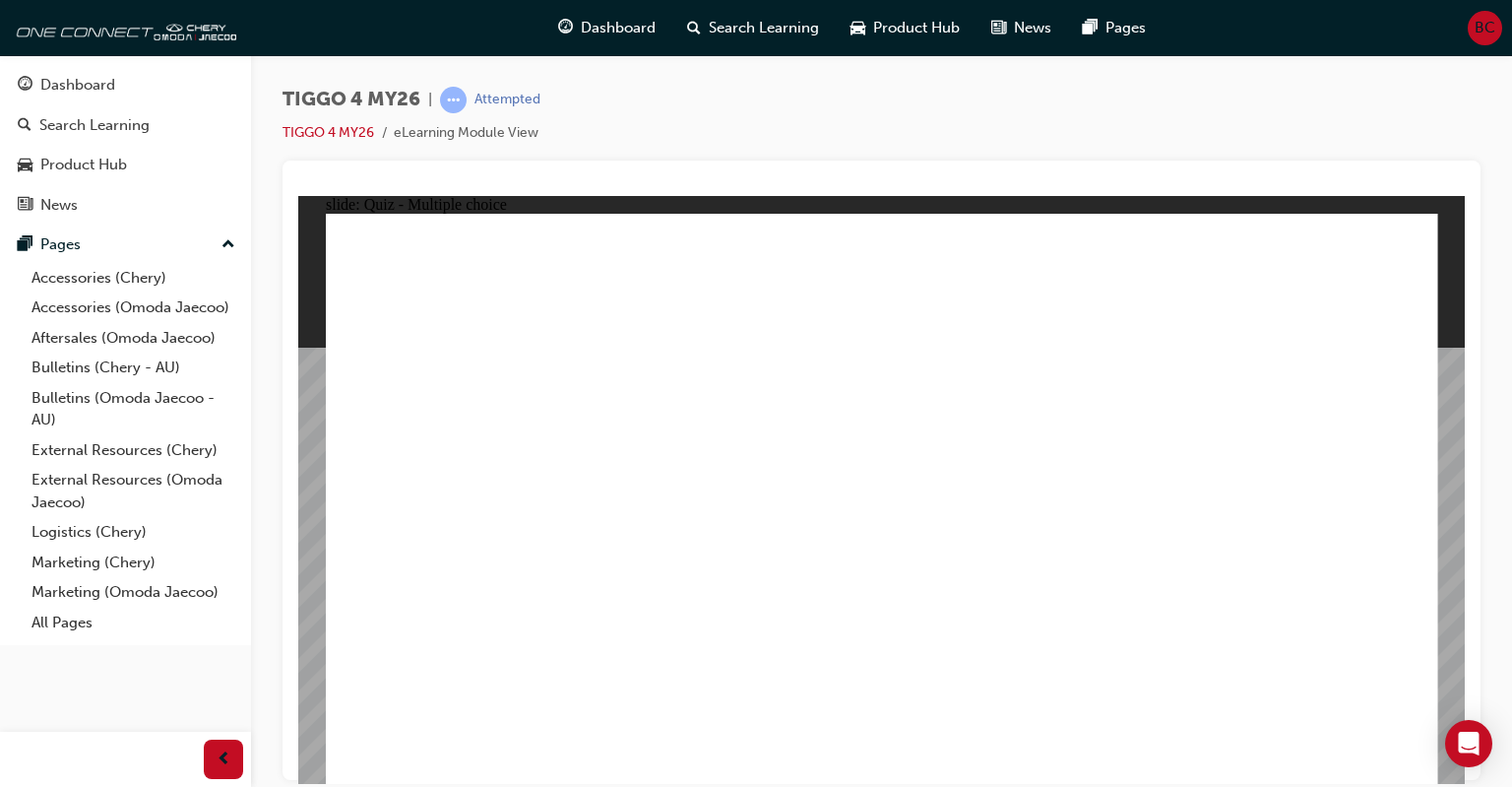 drag, startPoint x: 1162, startPoint y: 489, endPoint x: 705, endPoint y: 671, distance: 491.90751 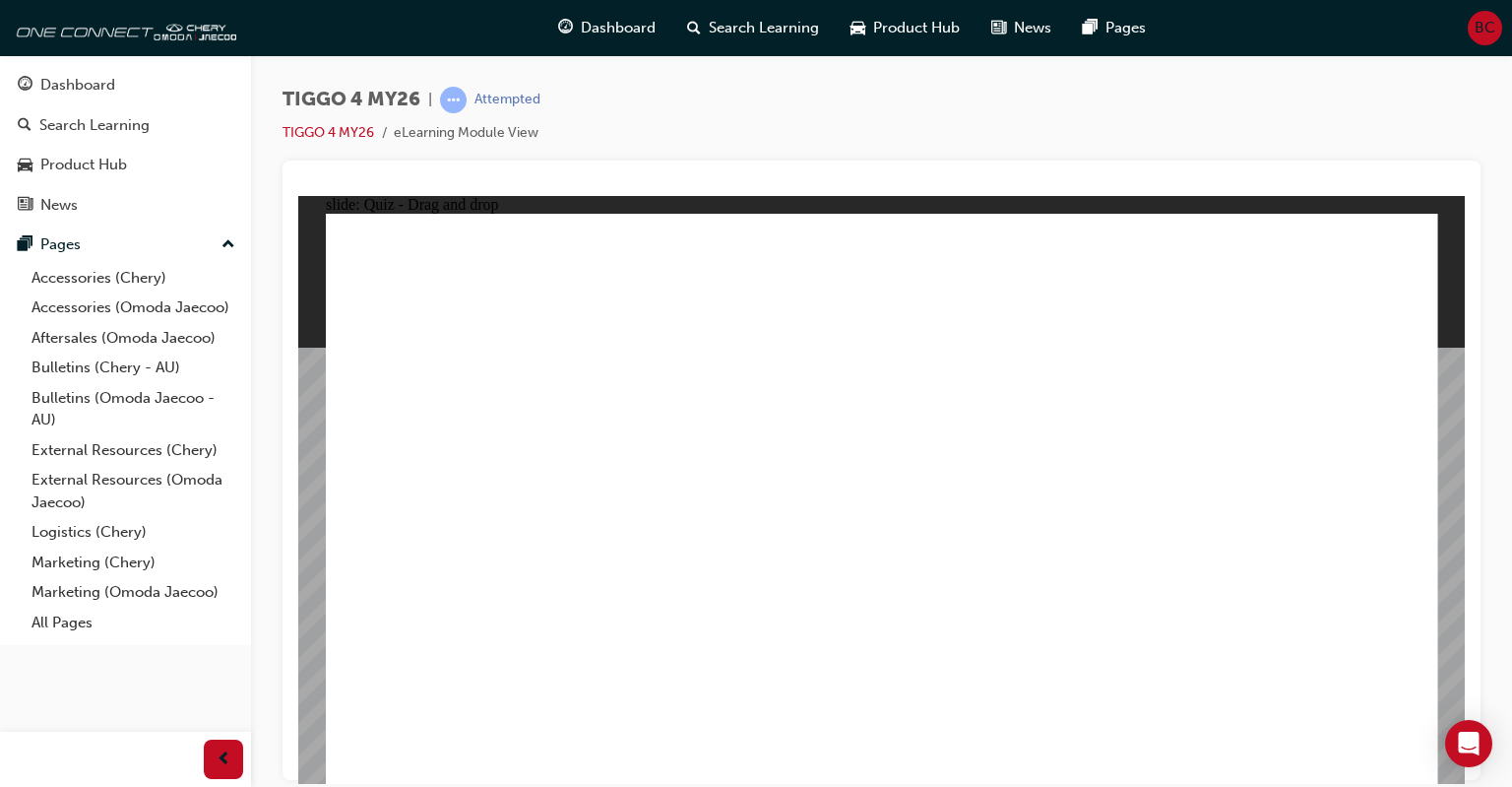 drag, startPoint x: 507, startPoint y: 447, endPoint x: 1261, endPoint y: 363, distance: 758.6646 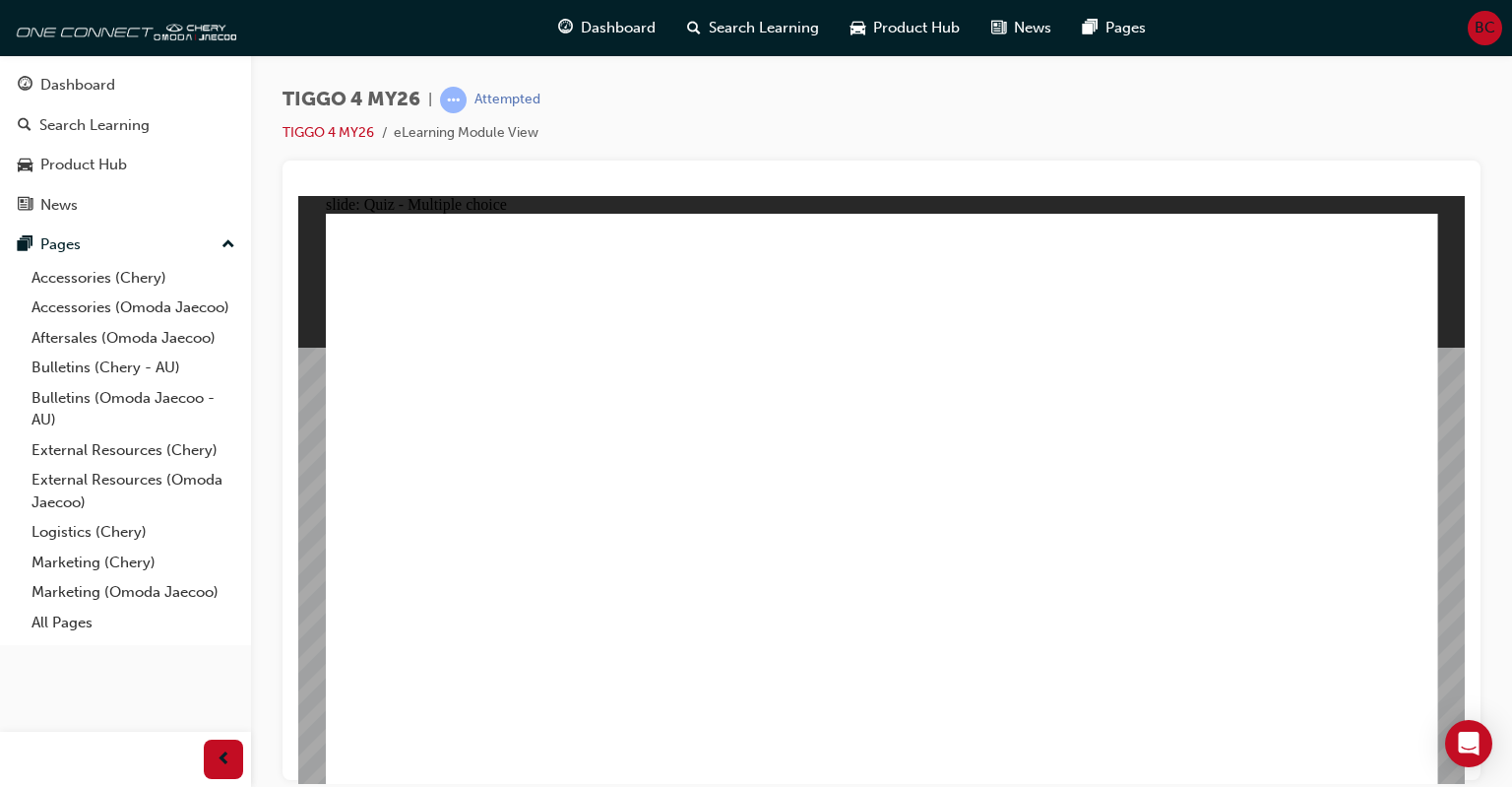 click 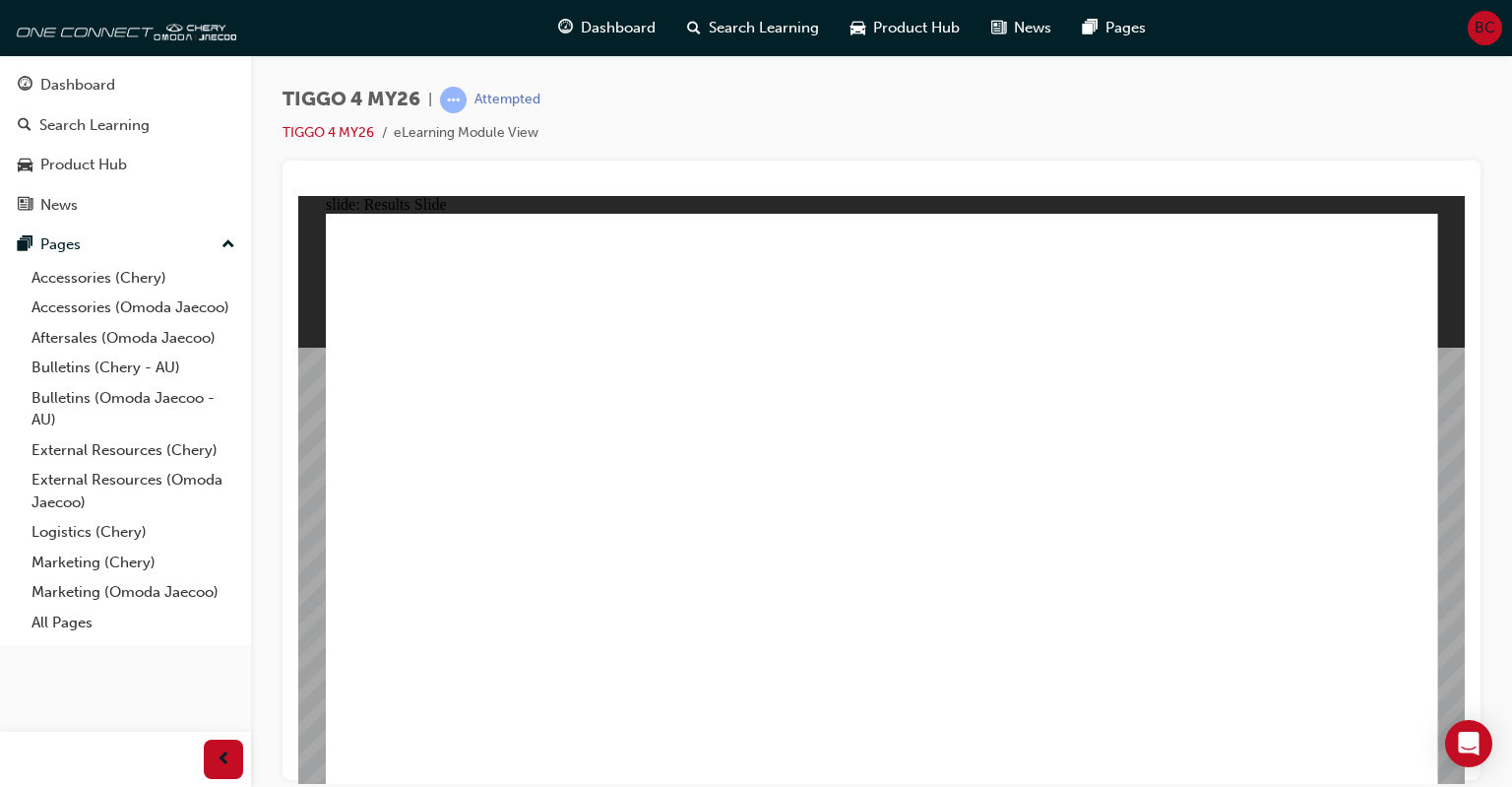click 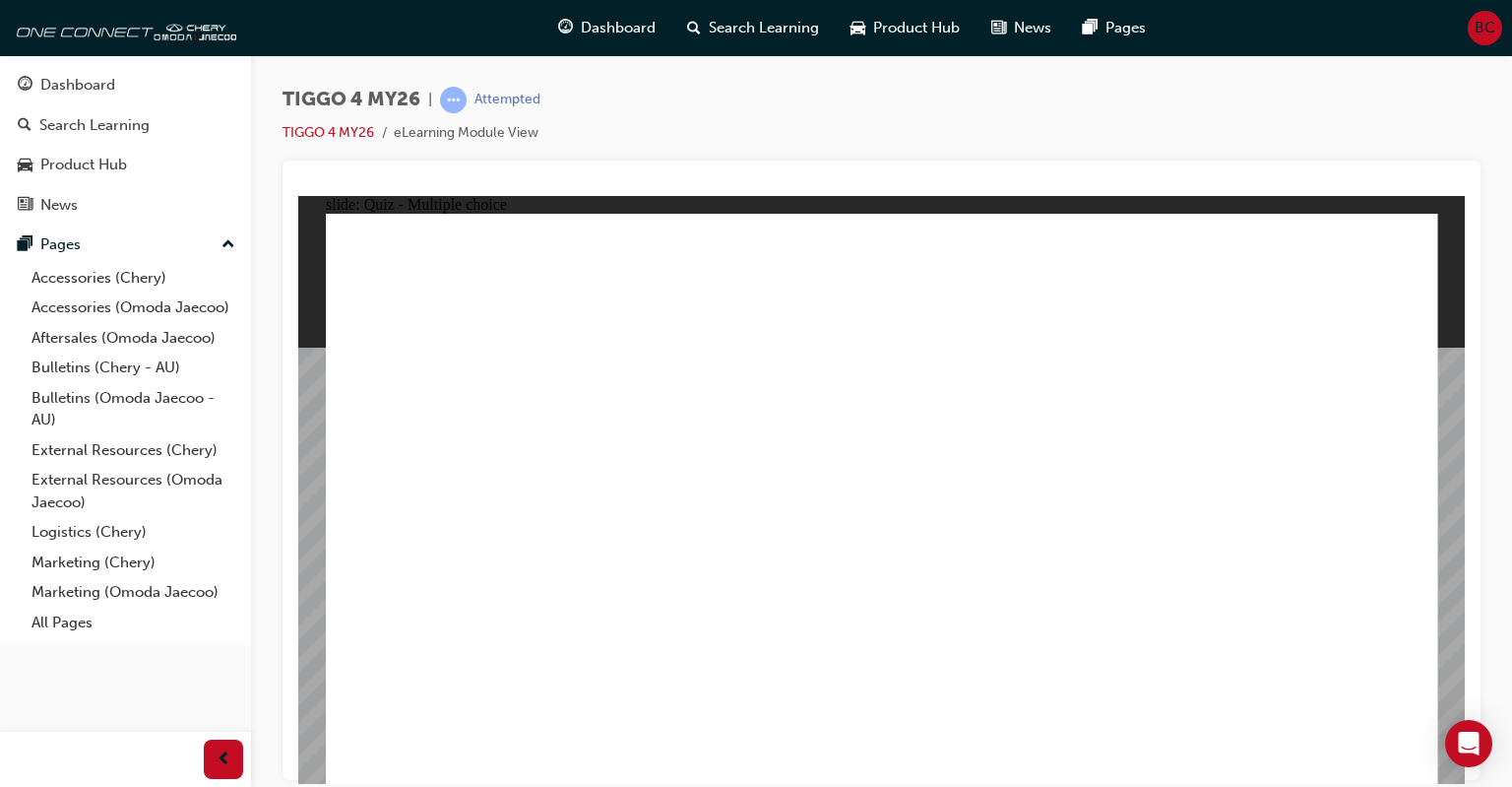 click 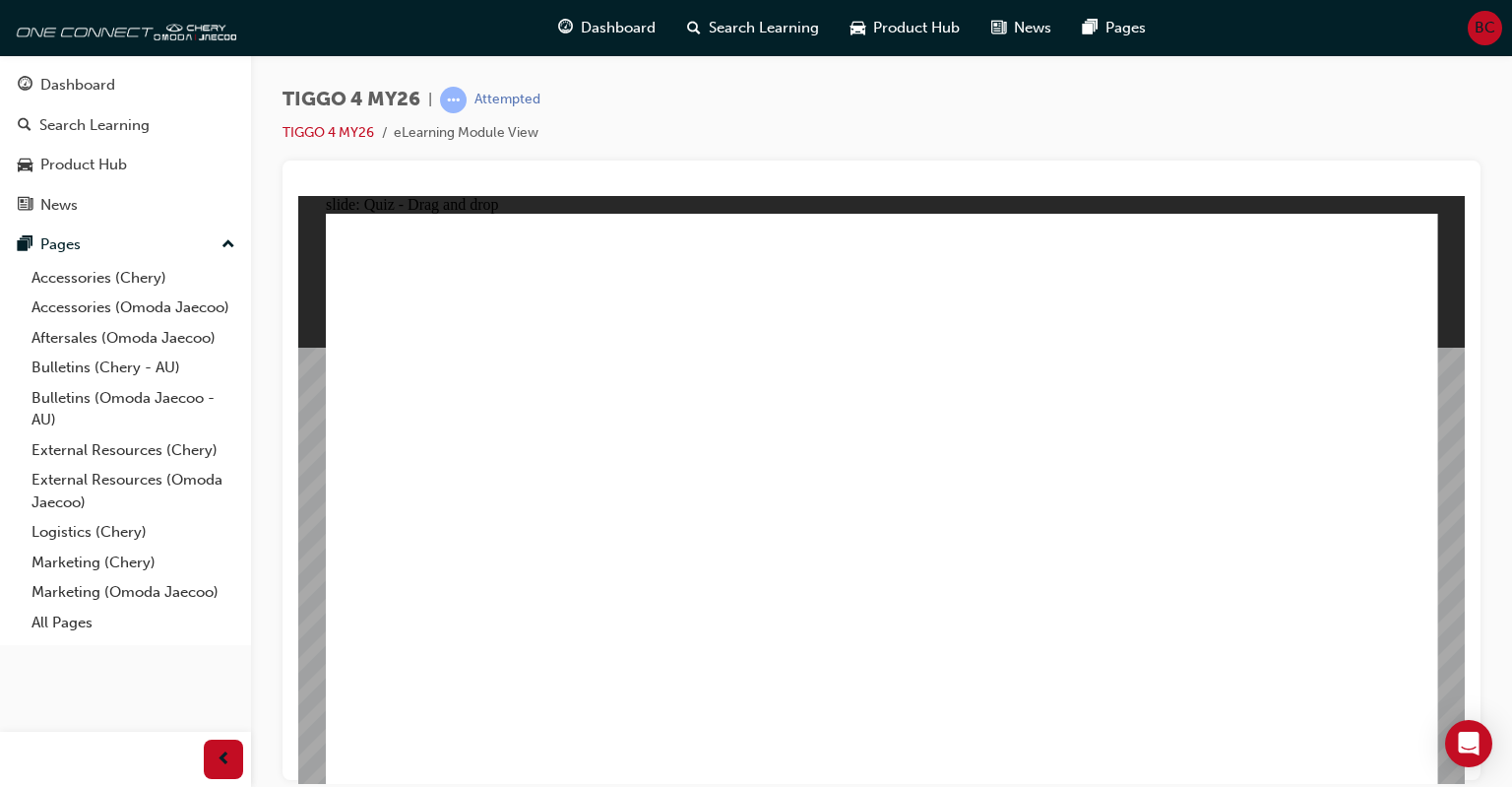 drag, startPoint x: 1324, startPoint y: 410, endPoint x: 1302, endPoint y: 375, distance: 41.340053 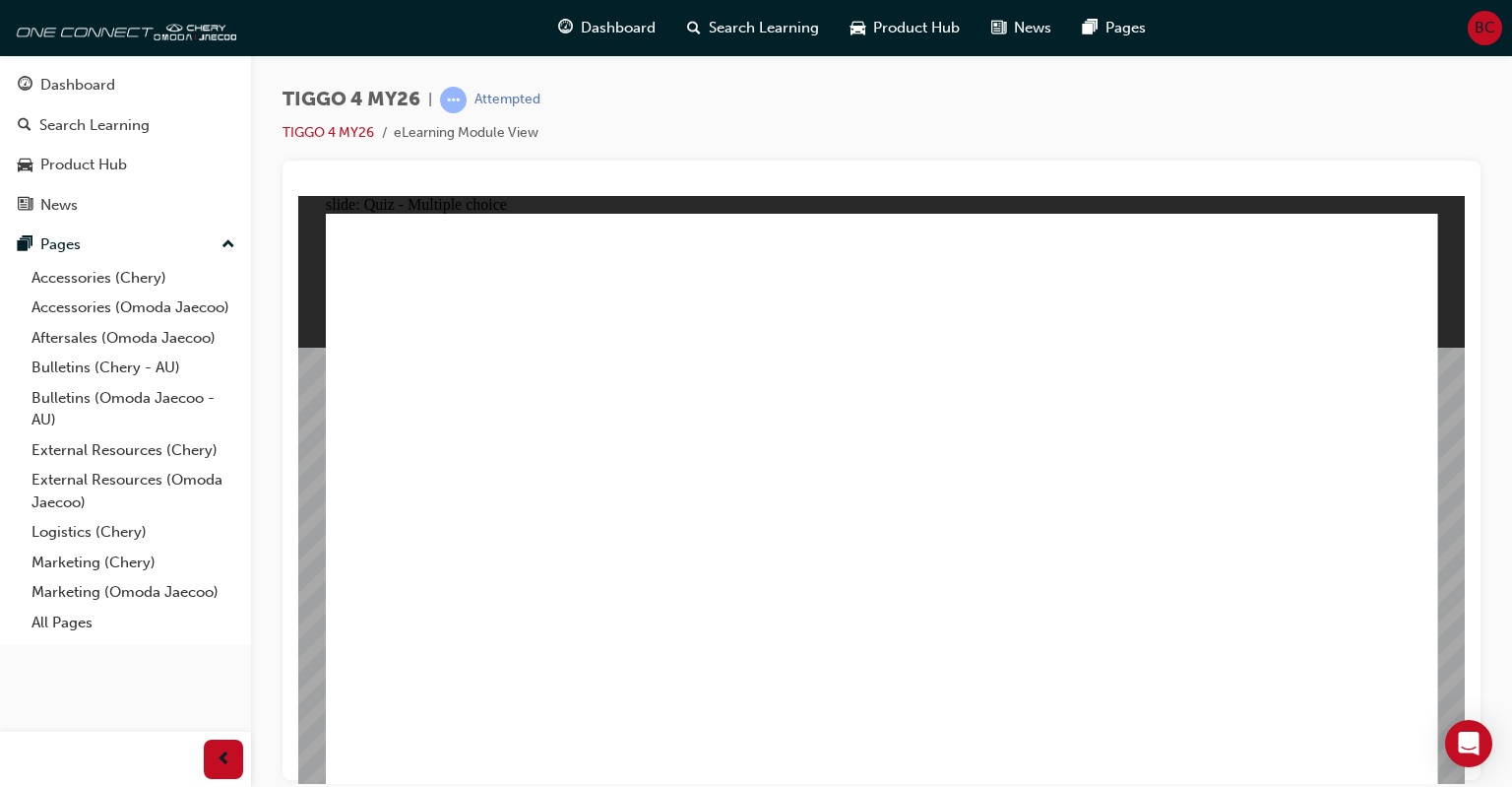 drag, startPoint x: 1016, startPoint y: 416, endPoint x: 1009, endPoint y: 448, distance: 32.756679 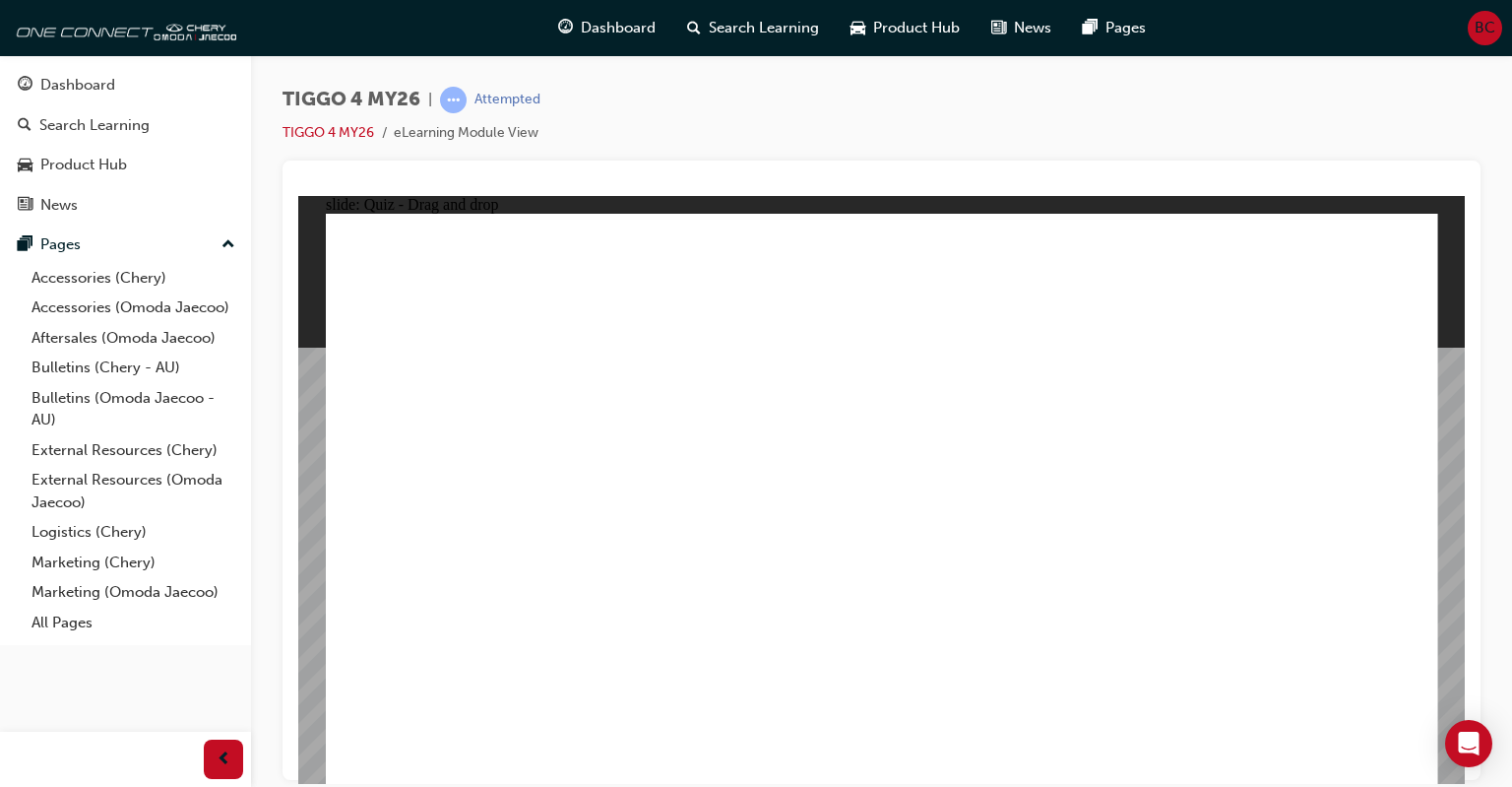 drag, startPoint x: 669, startPoint y: 447, endPoint x: 941, endPoint y: 358, distance: 286.1905 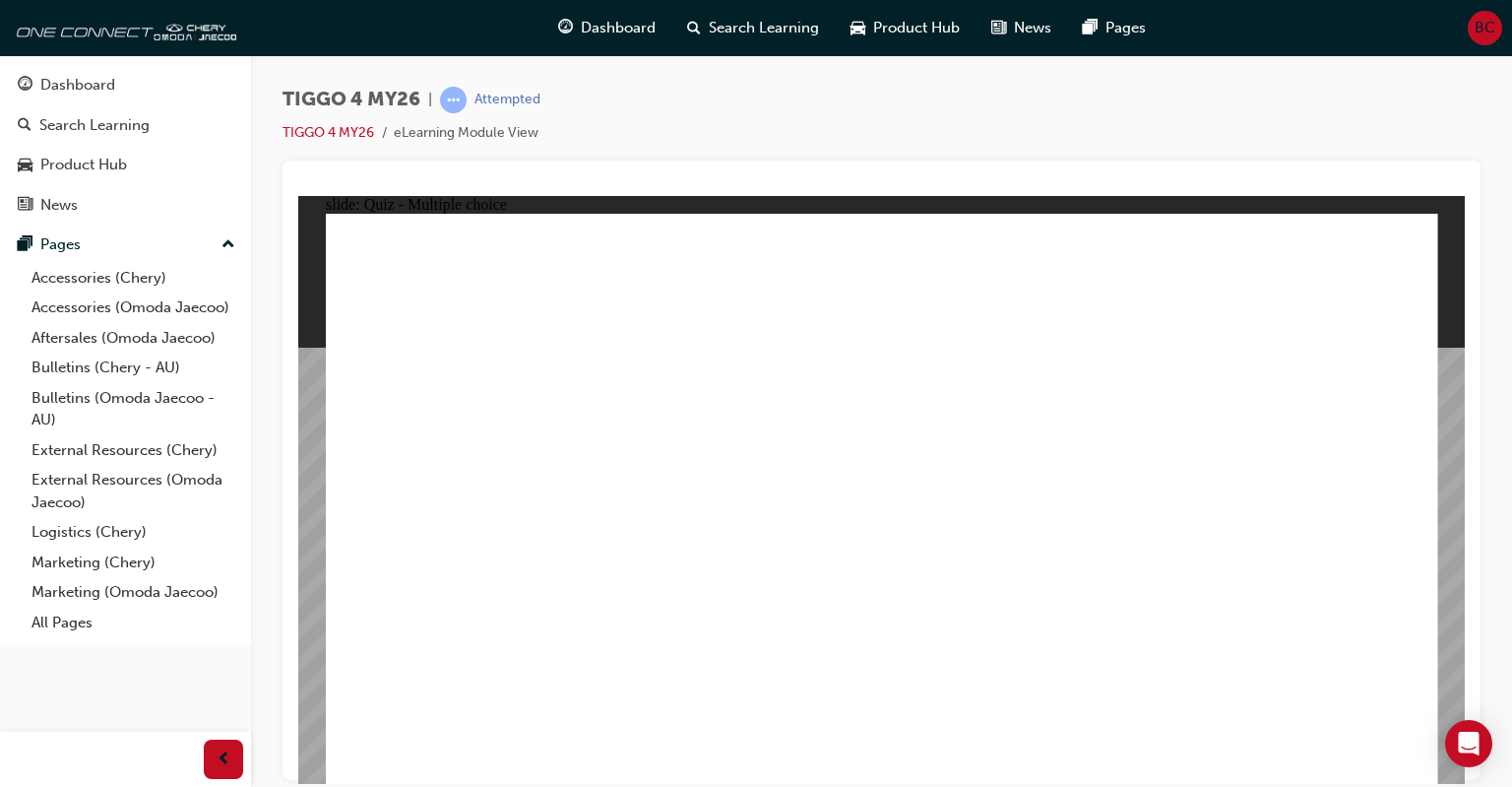click 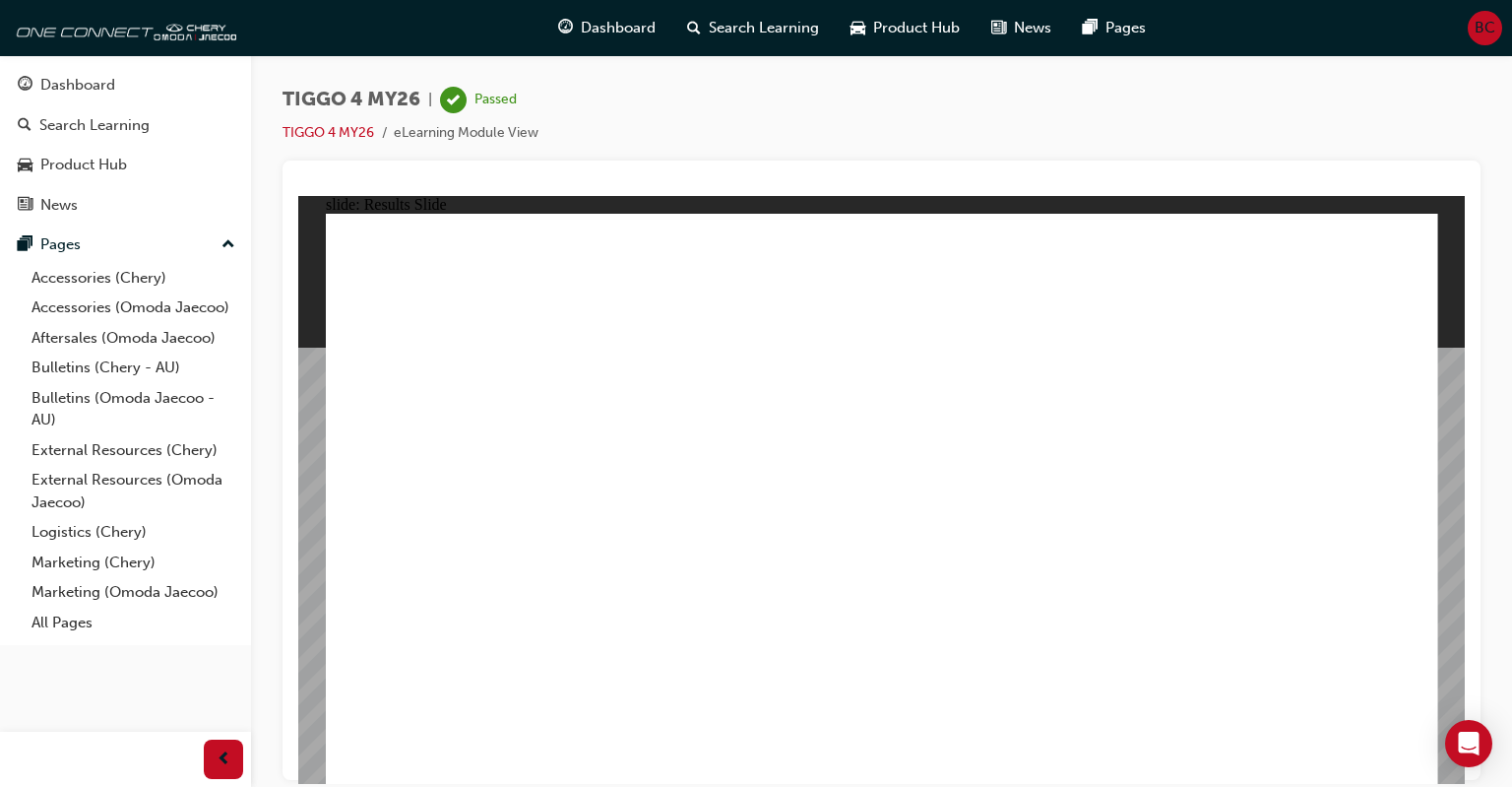 click 